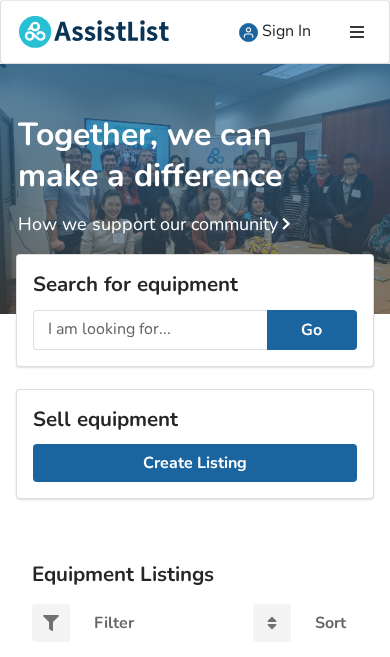 scroll, scrollTop: 0, scrollLeft: 0, axis: both 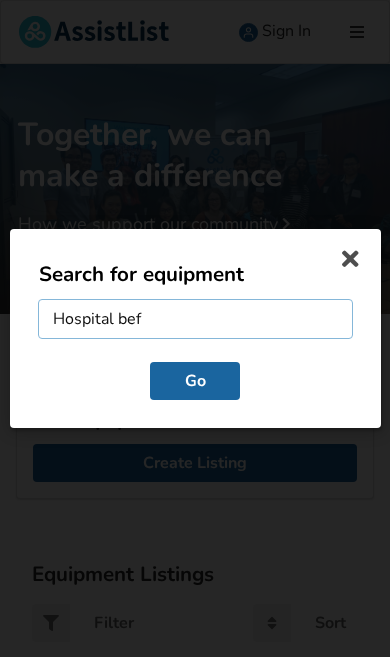 click on "Hospital bef" at bounding box center (195, 320) 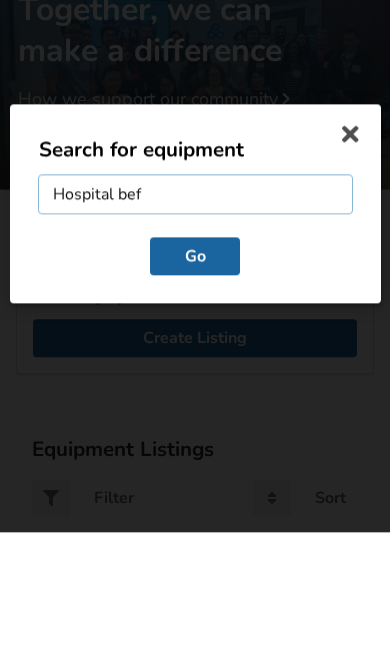 click on "Hospital bef" at bounding box center (195, 320) 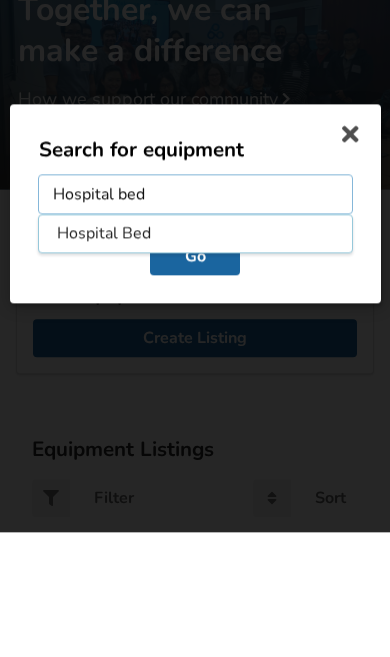 type on "Hospital bed" 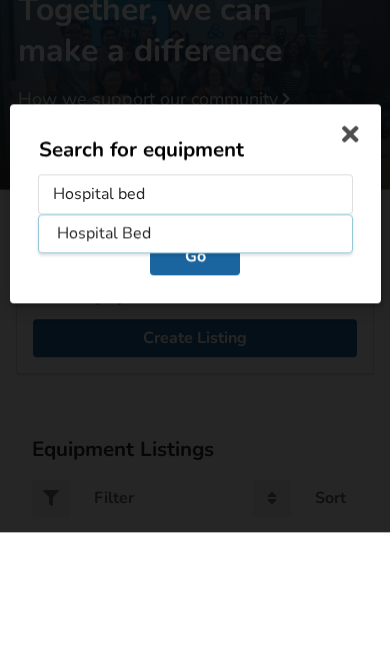 scroll, scrollTop: 124, scrollLeft: 0, axis: vertical 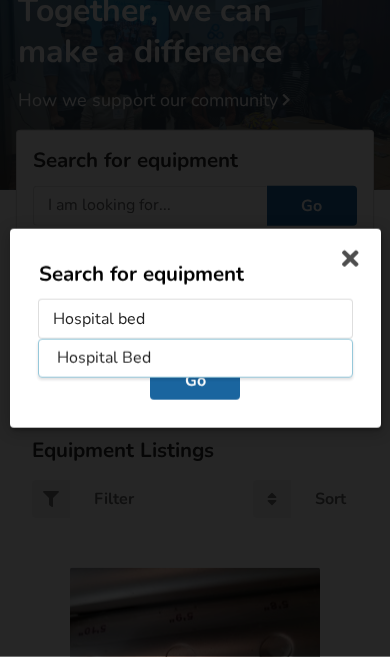 click on "Go" at bounding box center (195, 381) 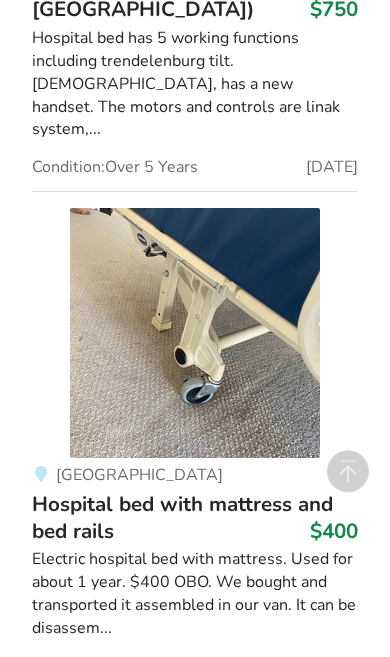 scroll, scrollTop: 1031, scrollLeft: 0, axis: vertical 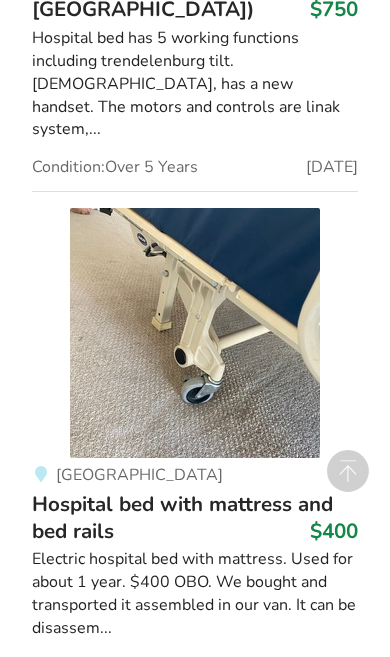 click at bounding box center (195, 333) 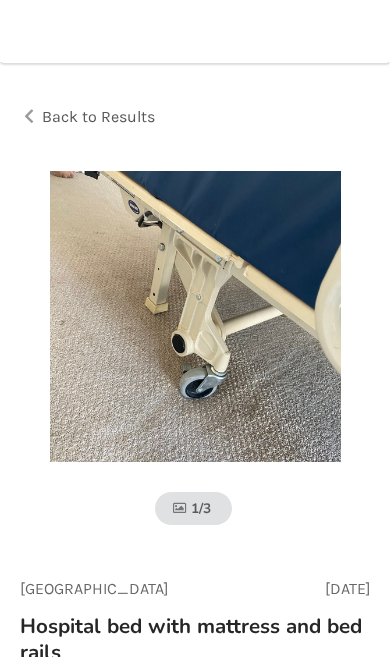 scroll, scrollTop: 0, scrollLeft: 0, axis: both 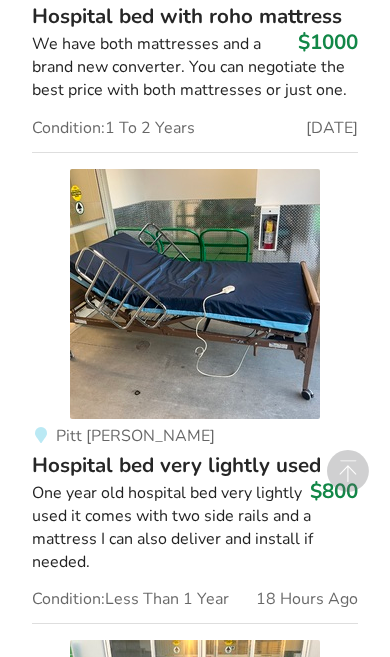 click at bounding box center (195, 294) 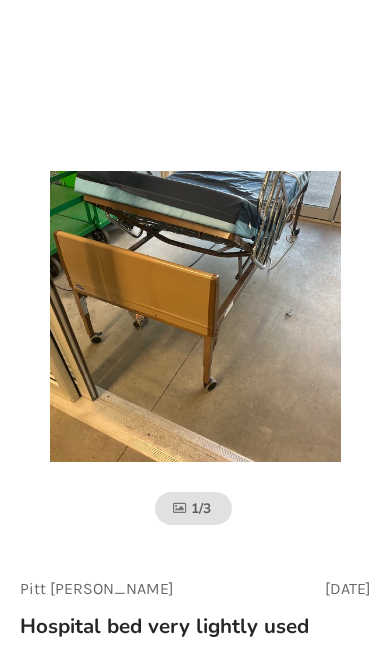 scroll, scrollTop: 0, scrollLeft: 0, axis: both 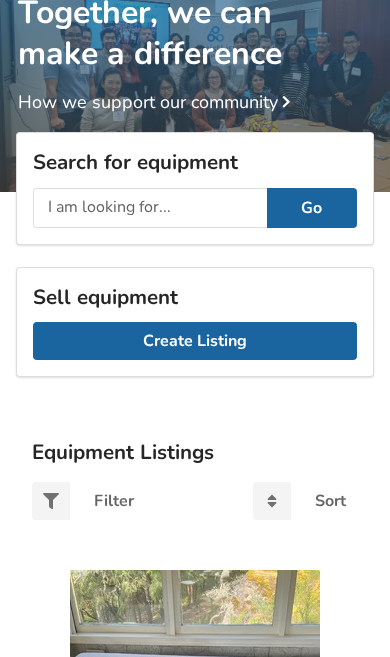 click on "Together, we can make a difference How we support our community" at bounding box center (195, 28) 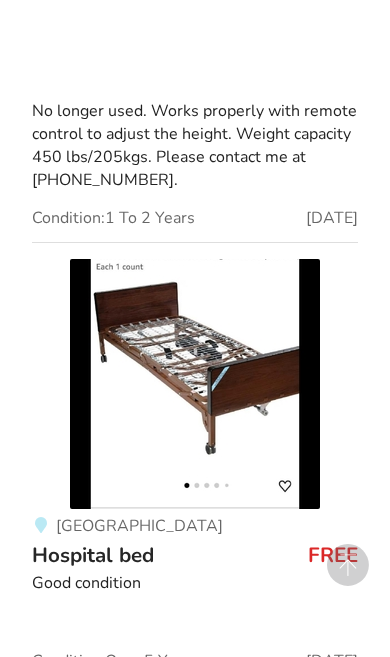 scroll, scrollTop: 3677, scrollLeft: 0, axis: vertical 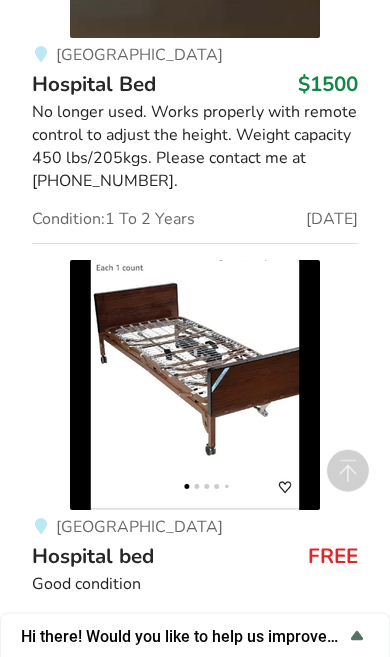 click at bounding box center [195, 385] 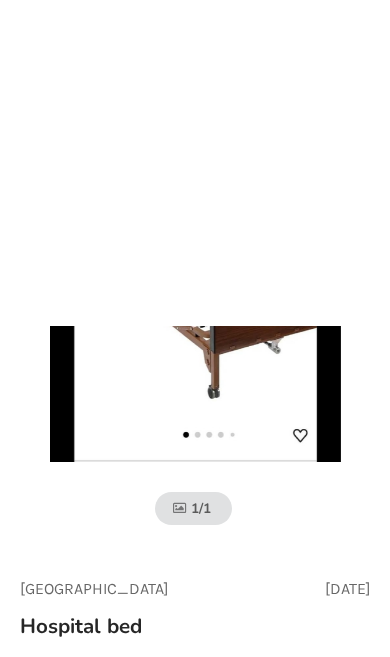 scroll, scrollTop: 0, scrollLeft: 0, axis: both 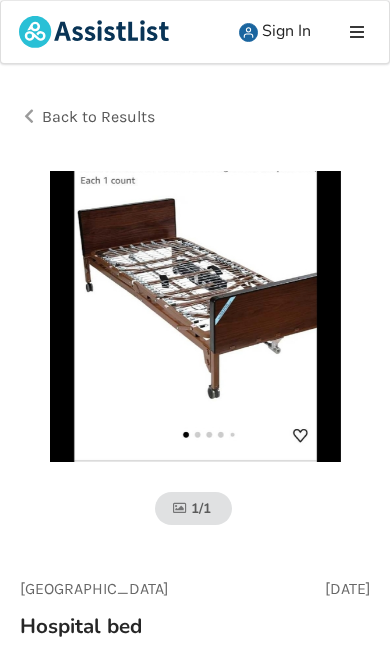 click on "1 / 1" at bounding box center (193, 508) 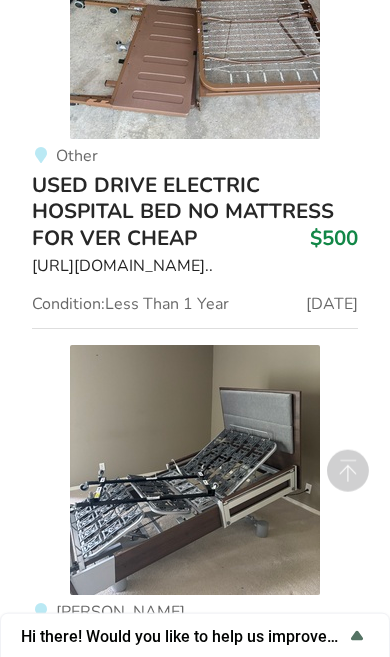 scroll, scrollTop: 10969, scrollLeft: 0, axis: vertical 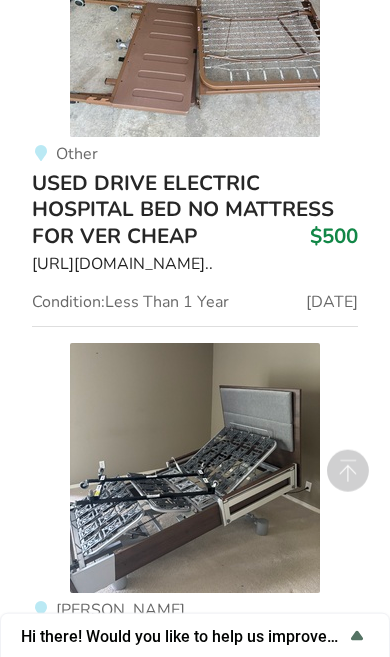 click at bounding box center [195, 468] 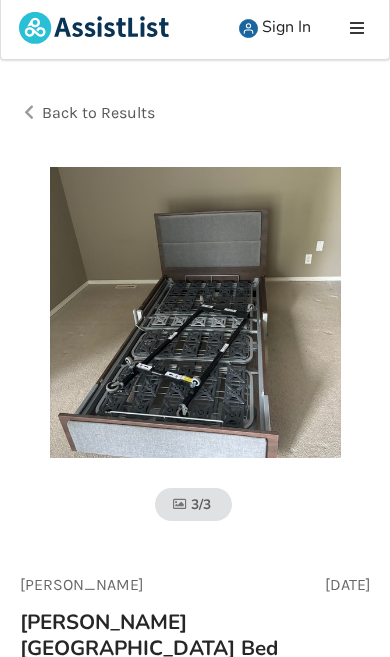 scroll, scrollTop: 3, scrollLeft: 0, axis: vertical 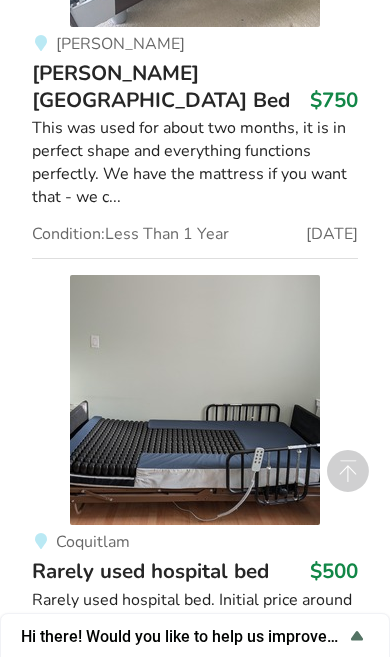 click at bounding box center (195, 400) 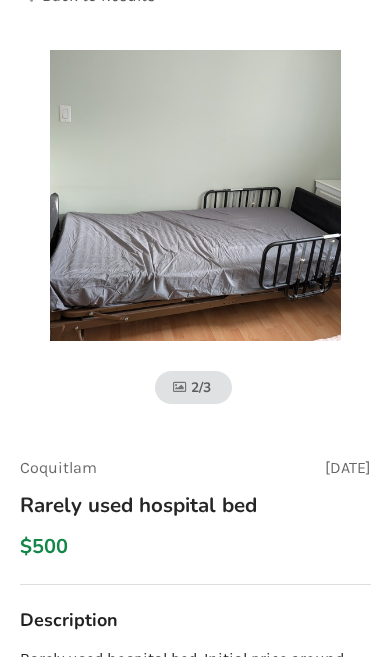 scroll, scrollTop: 121, scrollLeft: 0, axis: vertical 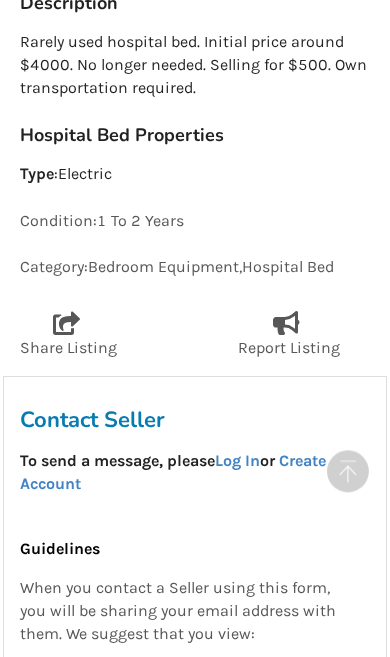 click on "Log In" at bounding box center [237, 460] 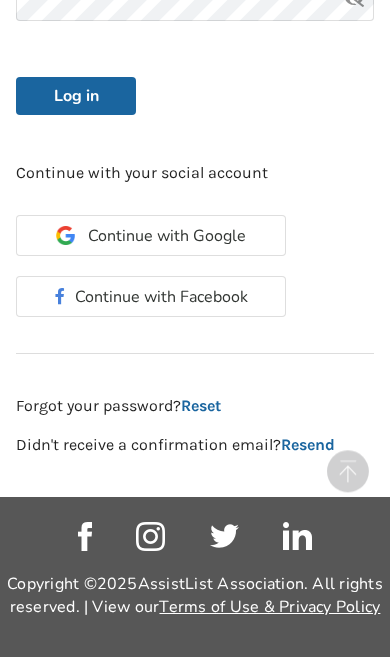 scroll, scrollTop: 611, scrollLeft: 0, axis: vertical 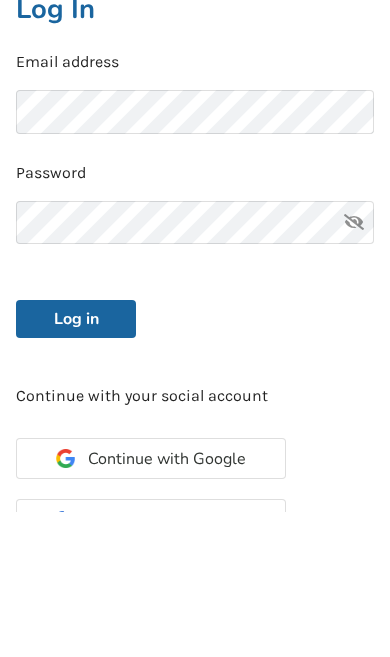 click at bounding box center (354, 369) 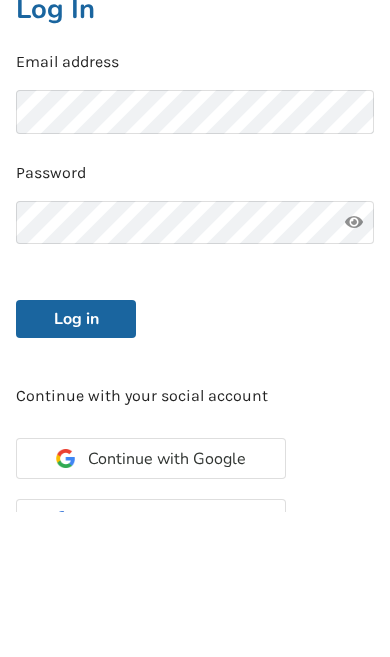scroll, scrollTop: 485, scrollLeft: 0, axis: vertical 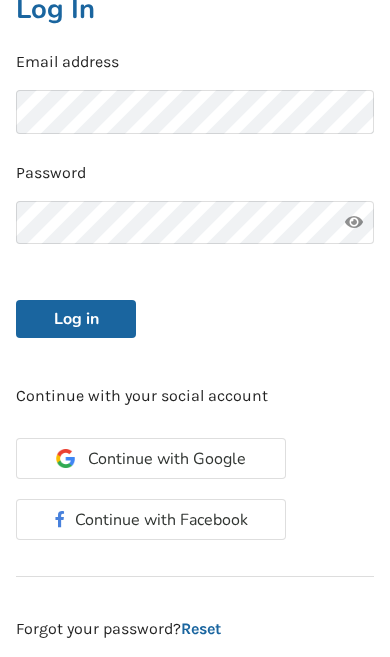 click on "Log in" at bounding box center (76, 319) 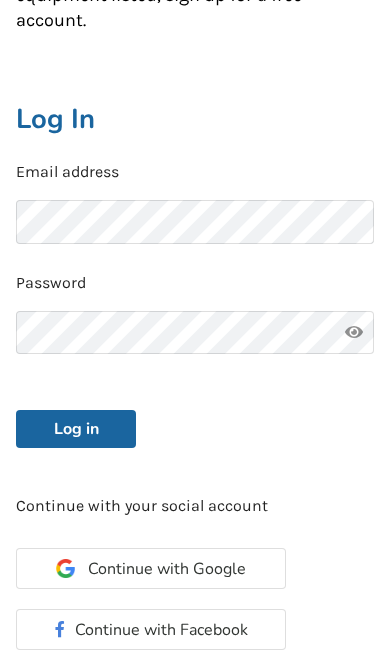 scroll, scrollTop: 375, scrollLeft: 0, axis: vertical 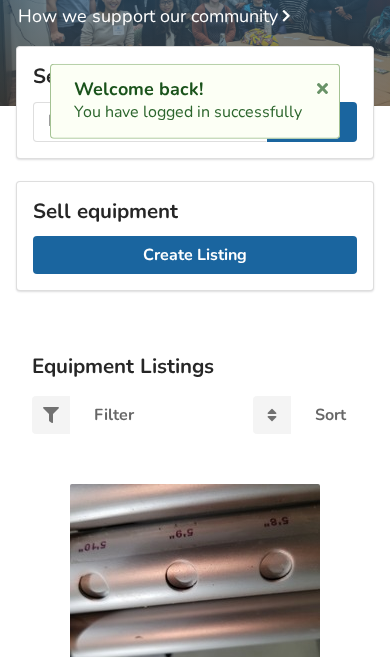 click on "Search for equipment" at bounding box center [195, 76] 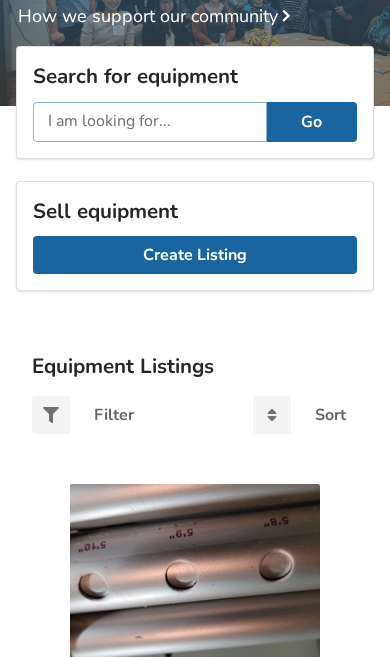 click at bounding box center [150, 122] 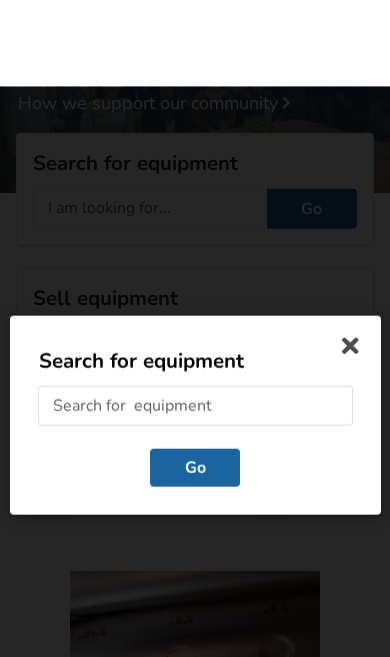 scroll, scrollTop: 121, scrollLeft: 0, axis: vertical 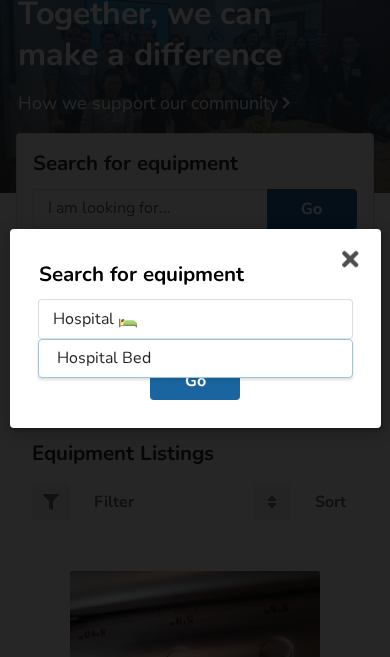 type on "Hospital 🛌" 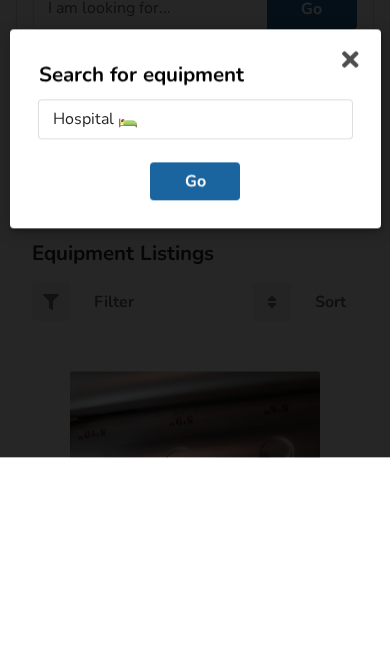 click on "Go" at bounding box center [195, 381] 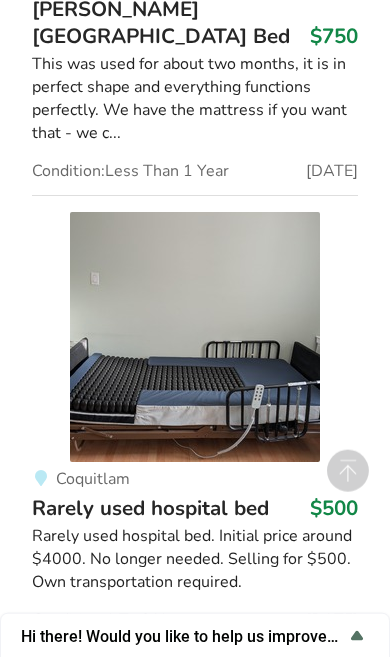 scroll, scrollTop: 14251, scrollLeft: 0, axis: vertical 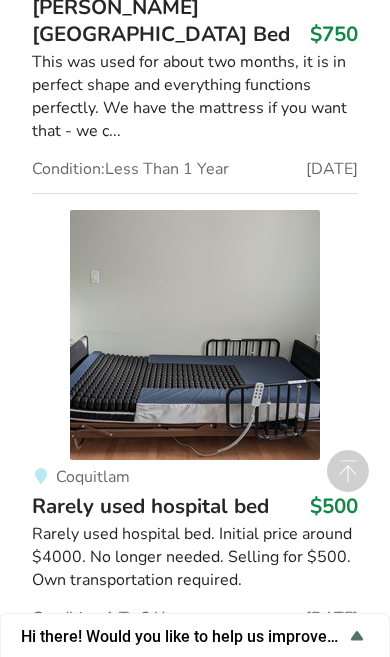click on "Rarely used hospital bed. Initial price around $4000. No longer needed. Selling for $500. Own transportation required." at bounding box center [195, 557] 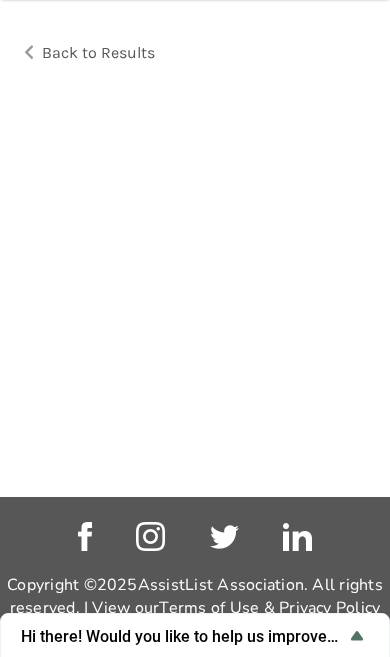 scroll, scrollTop: 0, scrollLeft: 0, axis: both 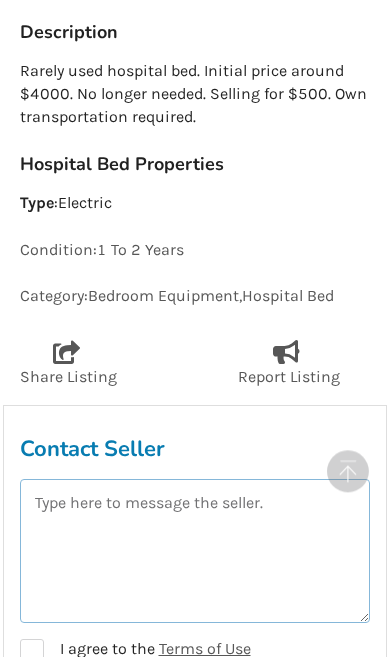 click at bounding box center [195, 551] 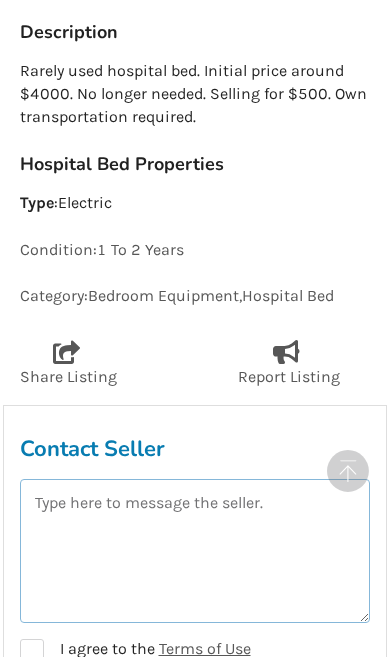 scroll, scrollTop: 709, scrollLeft: 0, axis: vertical 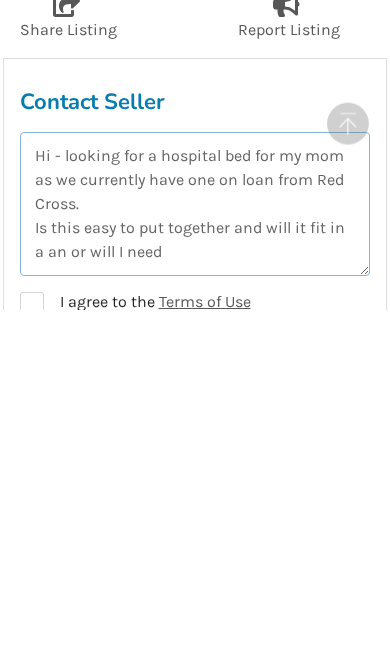 type on "Hi - looking for a hospital bed for my mom as we currently have one on loan from Red Cross.
Is this easy to put together and will it fit in a an or will I need" 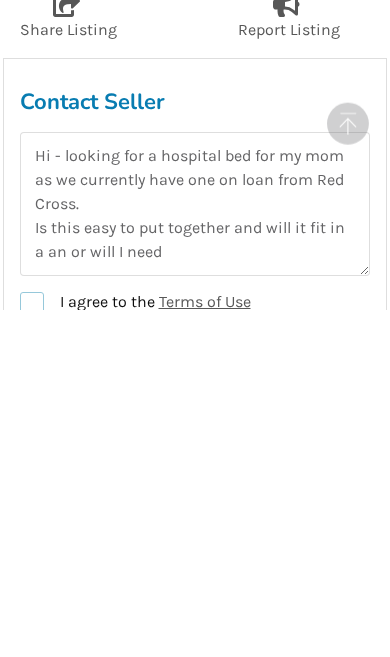 click on "I agree to the   Terms of Use" at bounding box center [135, 651] 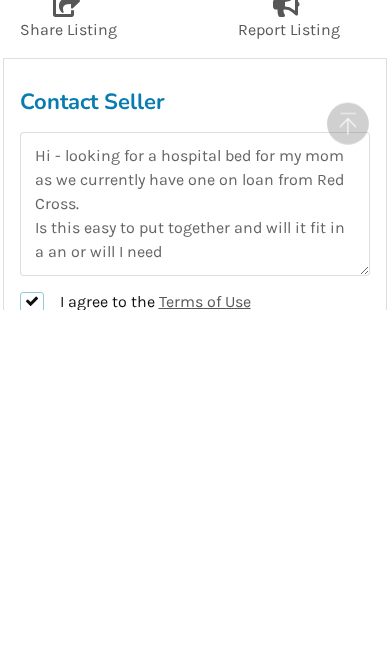 checkbox on "true" 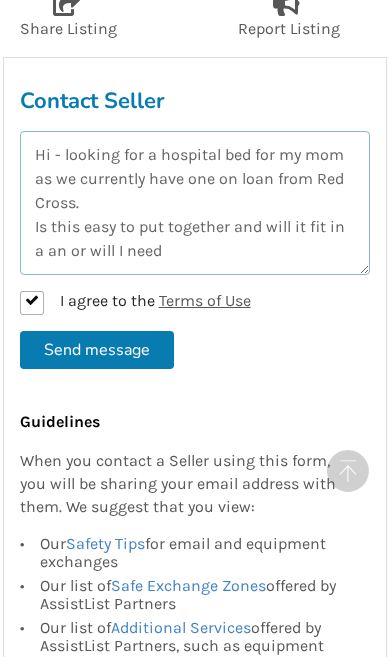 click on "Hi - looking for a hospital bed for my mom as we currently have one on loan from Red Cross.
Is this easy to put together and will it fit in a an or will I need" at bounding box center (195, 203) 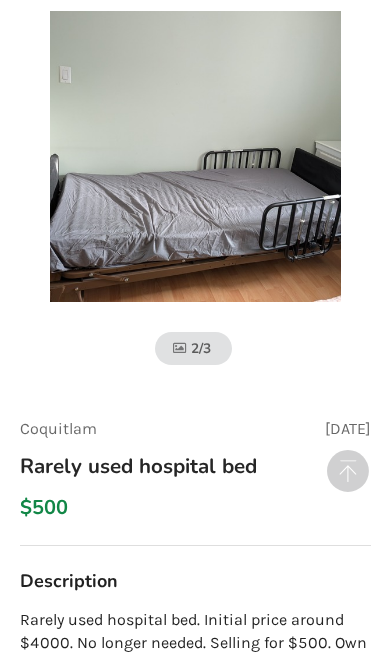 scroll, scrollTop: 657, scrollLeft: 0, axis: vertical 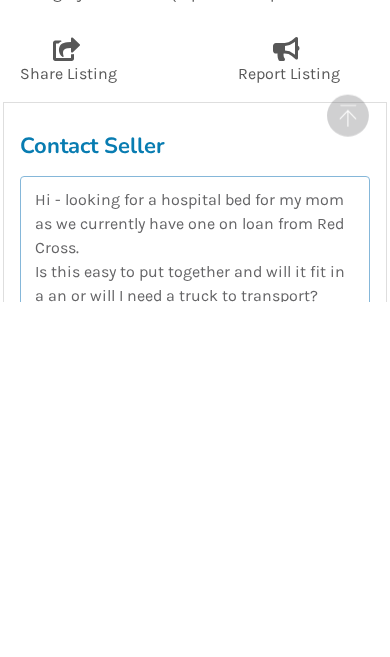 click on "Hi - looking for a hospital bed for my mom as we currently have one on loan from Red Cross.
Is this easy to put together and will it fit in a an or will I need a truck to transport?" at bounding box center [195, 603] 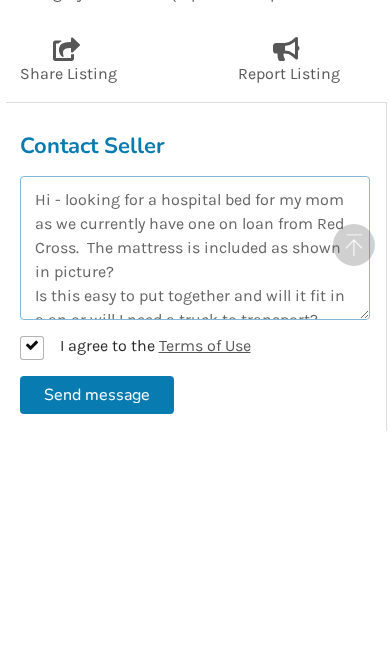 scroll, scrollTop: 799, scrollLeft: 10, axis: both 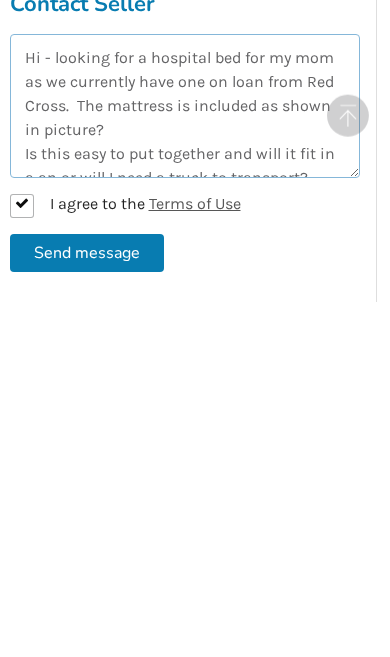 click on "Hi - looking for a hospital bed for my mom as we currently have one on loan from Red Cross.  The mattress is included as shown in picture?
Is this easy to put together and will it fit in a an or will I need a truck to transport?" at bounding box center (185, 461) 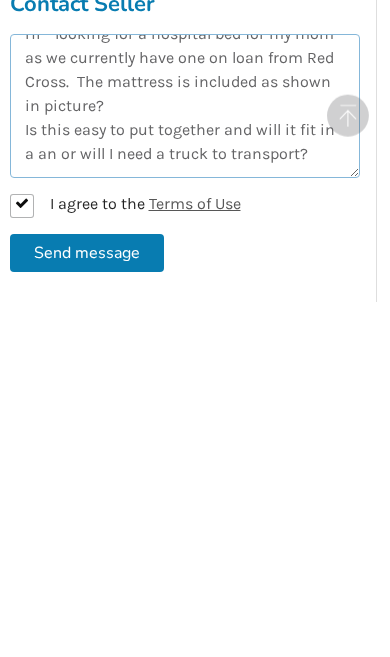 click on "Hi - looking for a hospital bed for my mom as we currently have one on loan from Red Cross.  The mattress is included as shown in picture?
Is this easy to put together and will it fit in a an or will I need a truck to transport?" at bounding box center (185, 461) 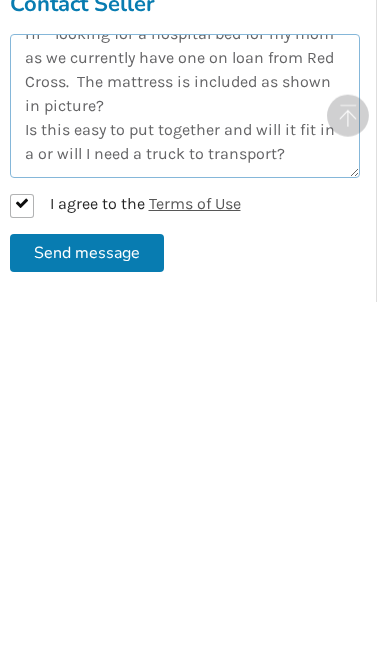 click on "Hi - looking for a hospital bed for my mom as we currently have one on loan from Red Cross.  The mattress is included as shown in picture?
Is this easy to put together and will it fit in a or will I need a truck to transport?" at bounding box center (185, 461) 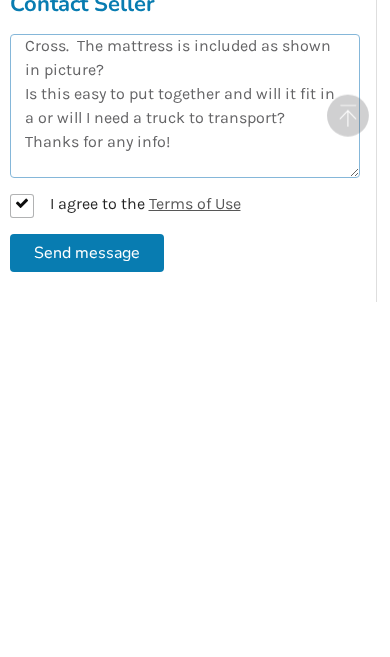 scroll, scrollTop: 84, scrollLeft: 0, axis: vertical 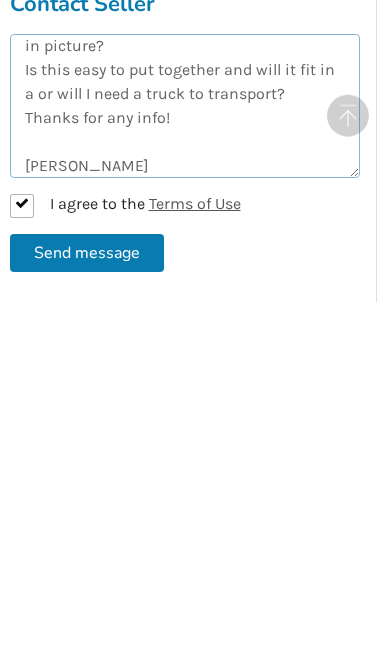 type on "Hi - looking for a hospital bed for my mom as we currently have one on loan from Red Cross.  The mattress is included as shown in picture?
Is this easy to put together and will it fit in a or will I need a truck to transport?
Thanks for any info!
[PERSON_NAME]" 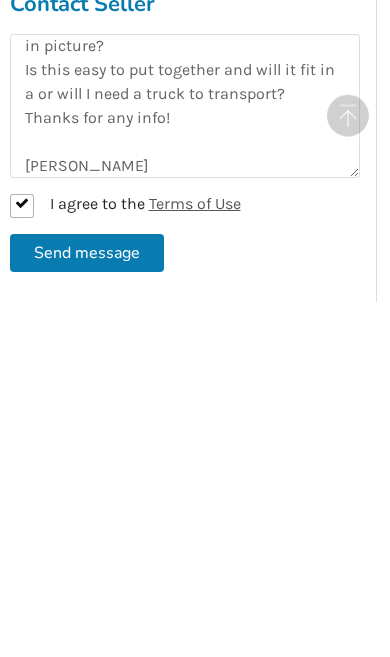 click on "Send message" at bounding box center [87, 608] 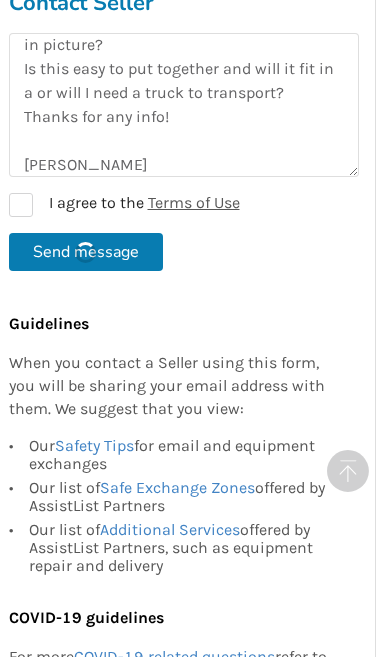 type 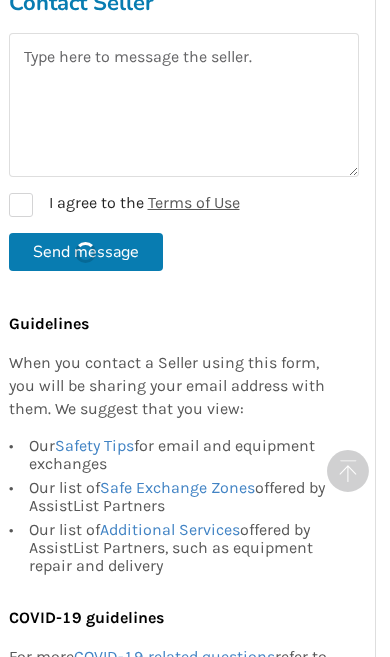 scroll, scrollTop: 0, scrollLeft: 0, axis: both 